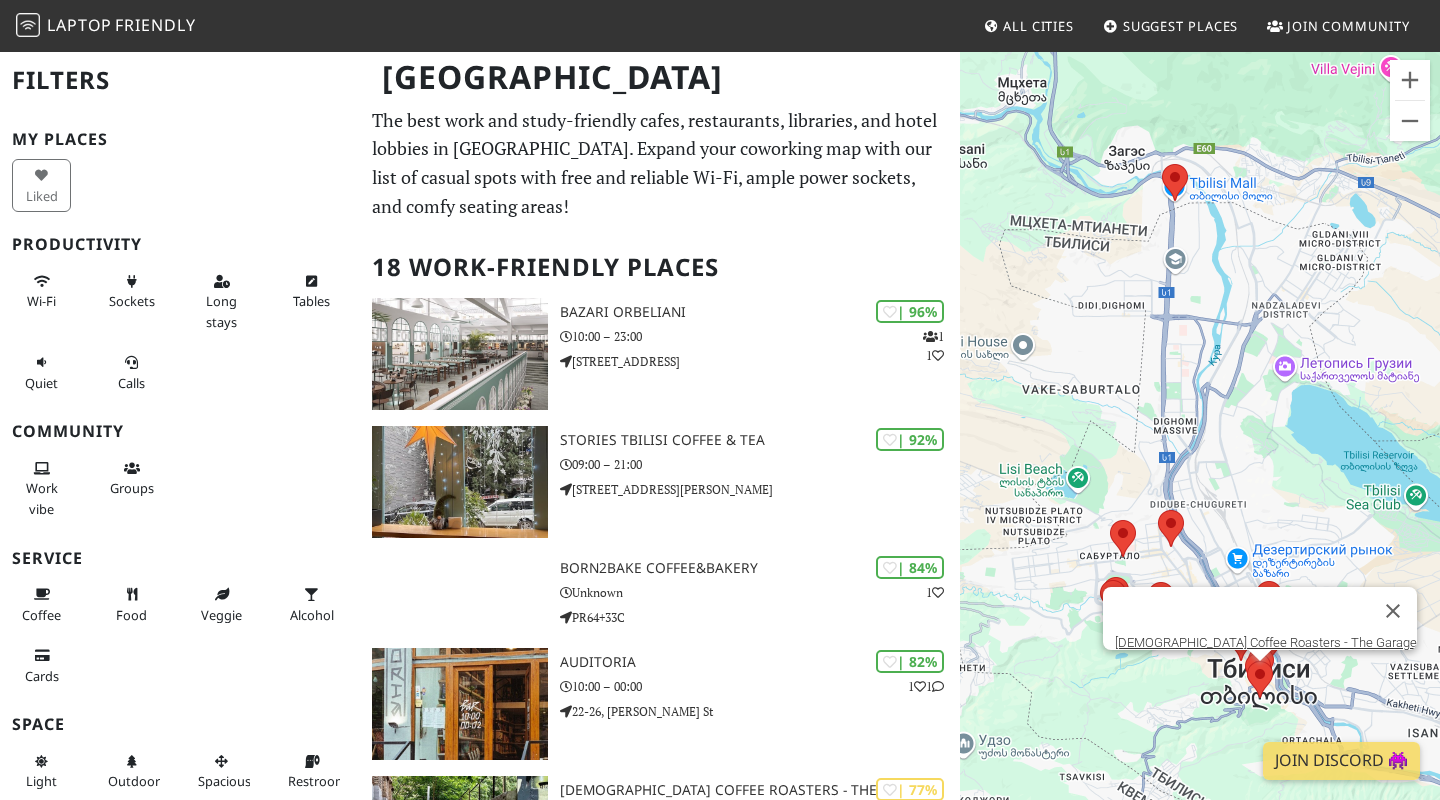 scroll, scrollTop: 423, scrollLeft: 0, axis: vertical 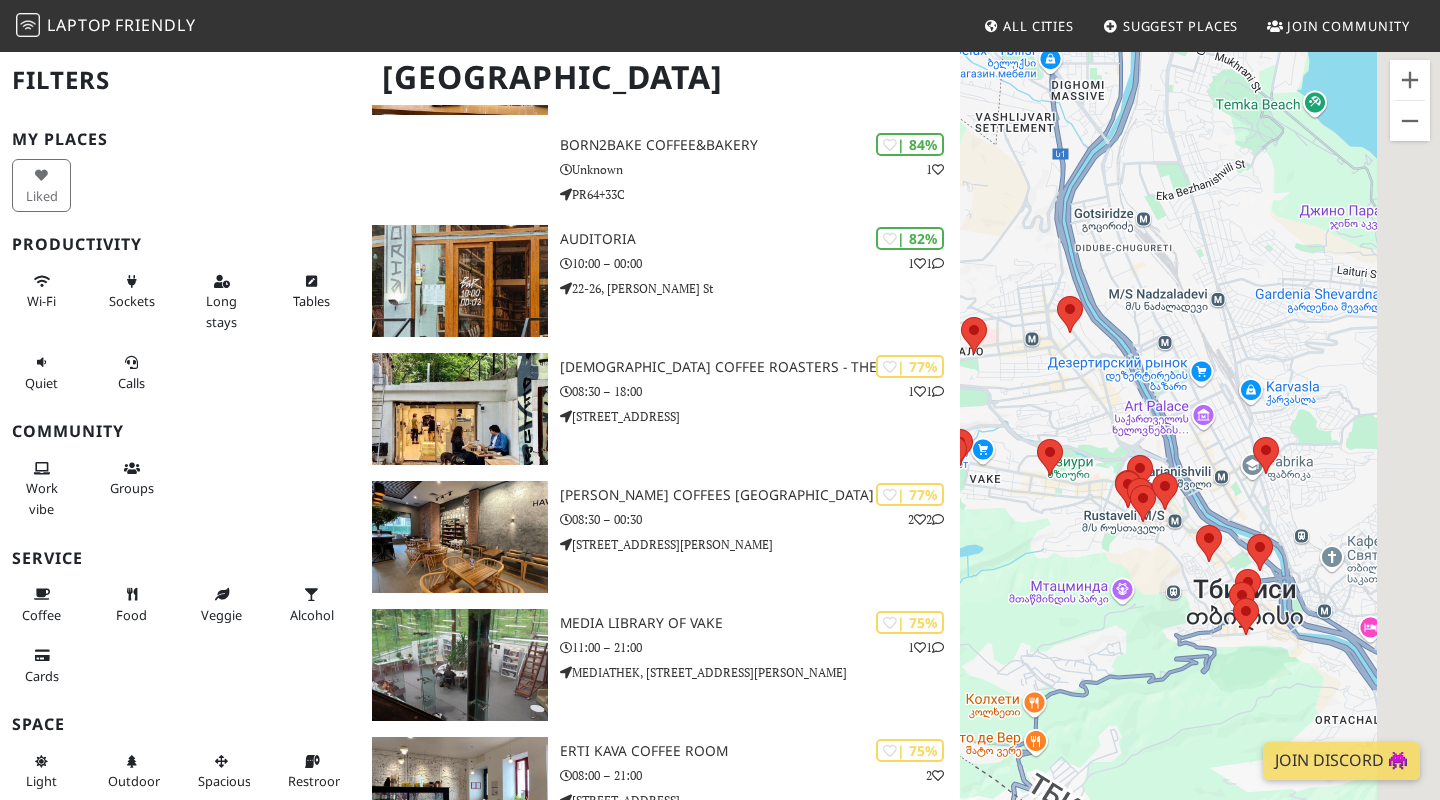 drag, startPoint x: 1175, startPoint y: 749, endPoint x: 1054, endPoint y: 602, distance: 190.39433 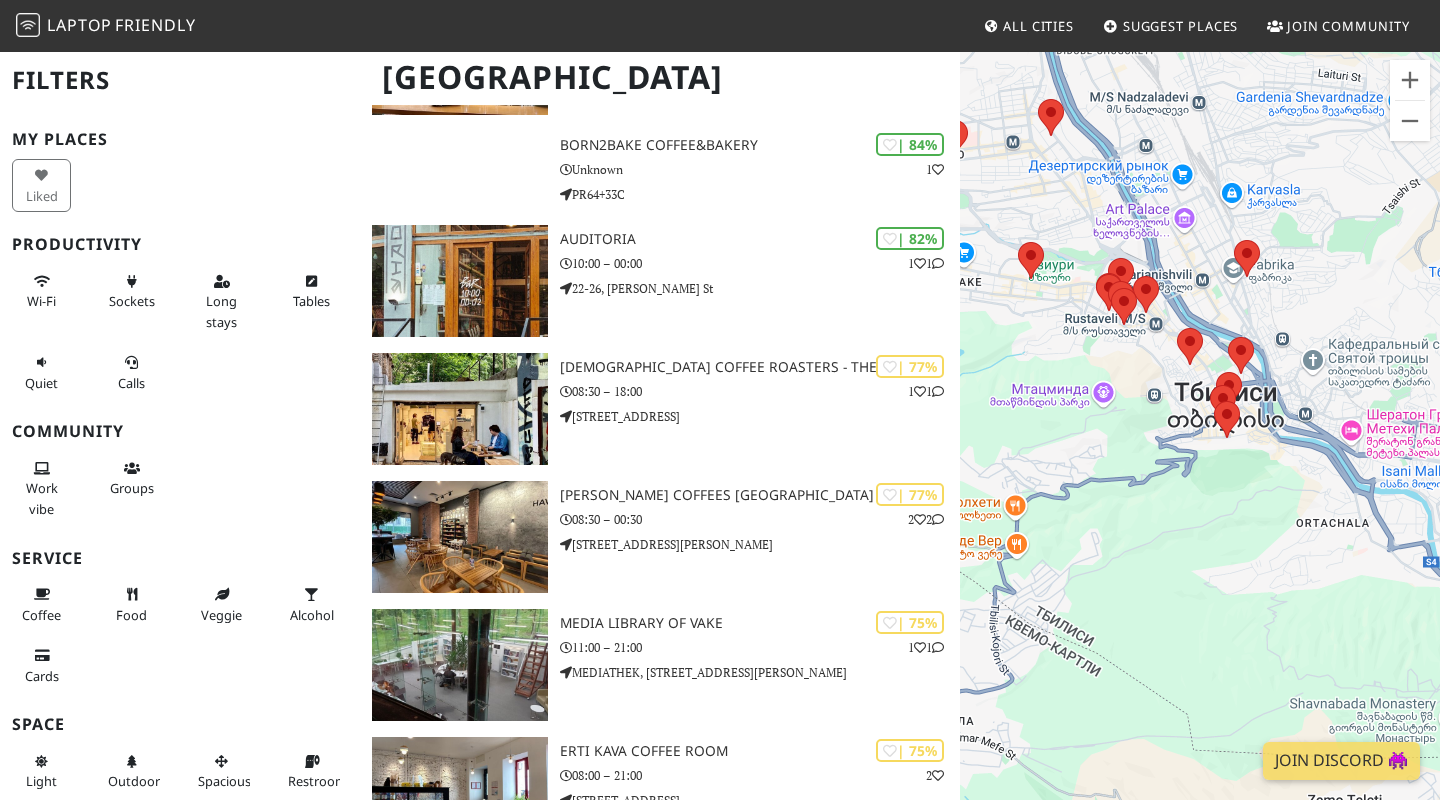 drag, startPoint x: 1170, startPoint y: 636, endPoint x: 1183, endPoint y: 460, distance: 176.47946 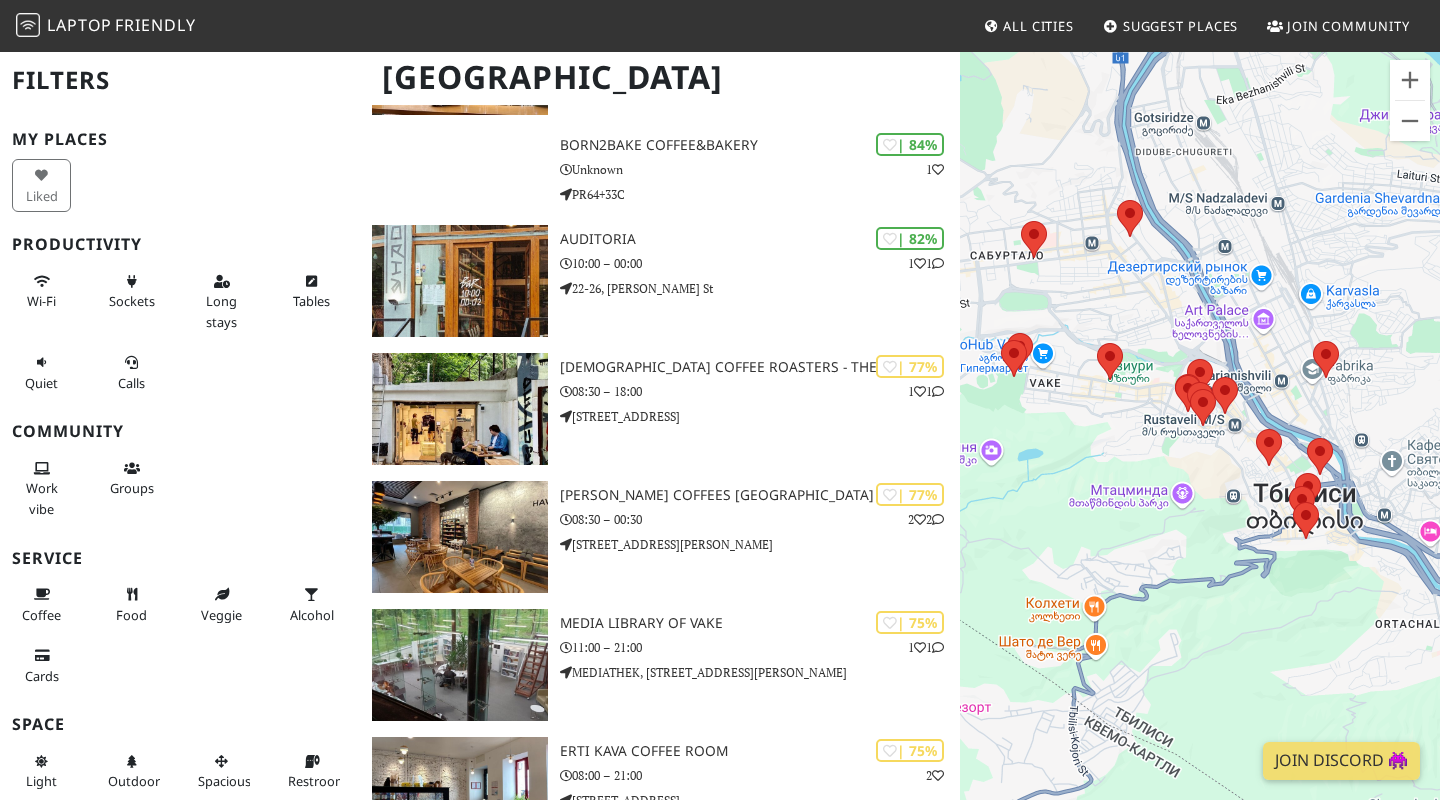 drag, startPoint x: 1107, startPoint y: 507, endPoint x: 1216, endPoint y: 511, distance: 109.07337 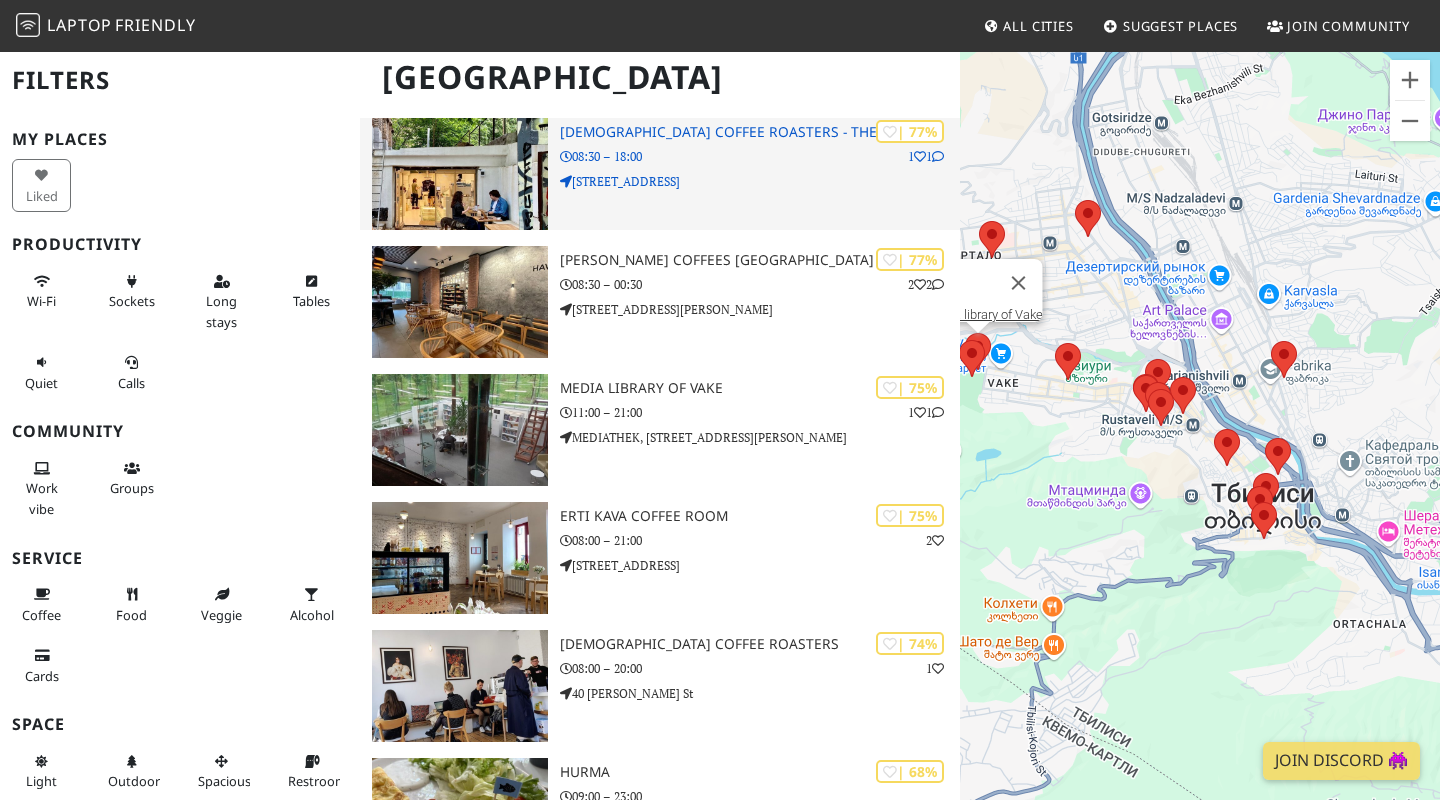 scroll, scrollTop: 676, scrollLeft: 0, axis: vertical 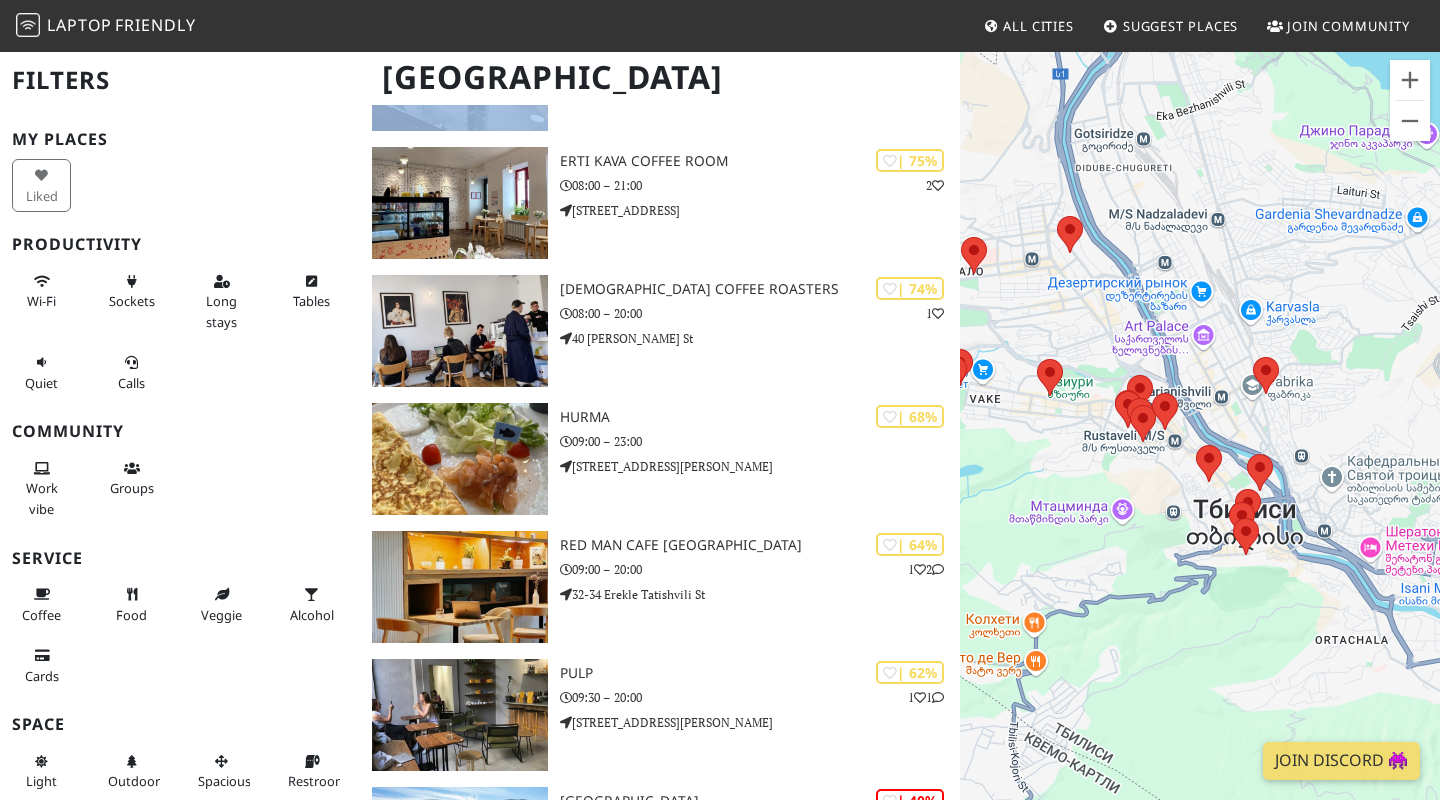 drag, startPoint x: 1251, startPoint y: 562, endPoint x: 1159, endPoint y: 577, distance: 93.214806 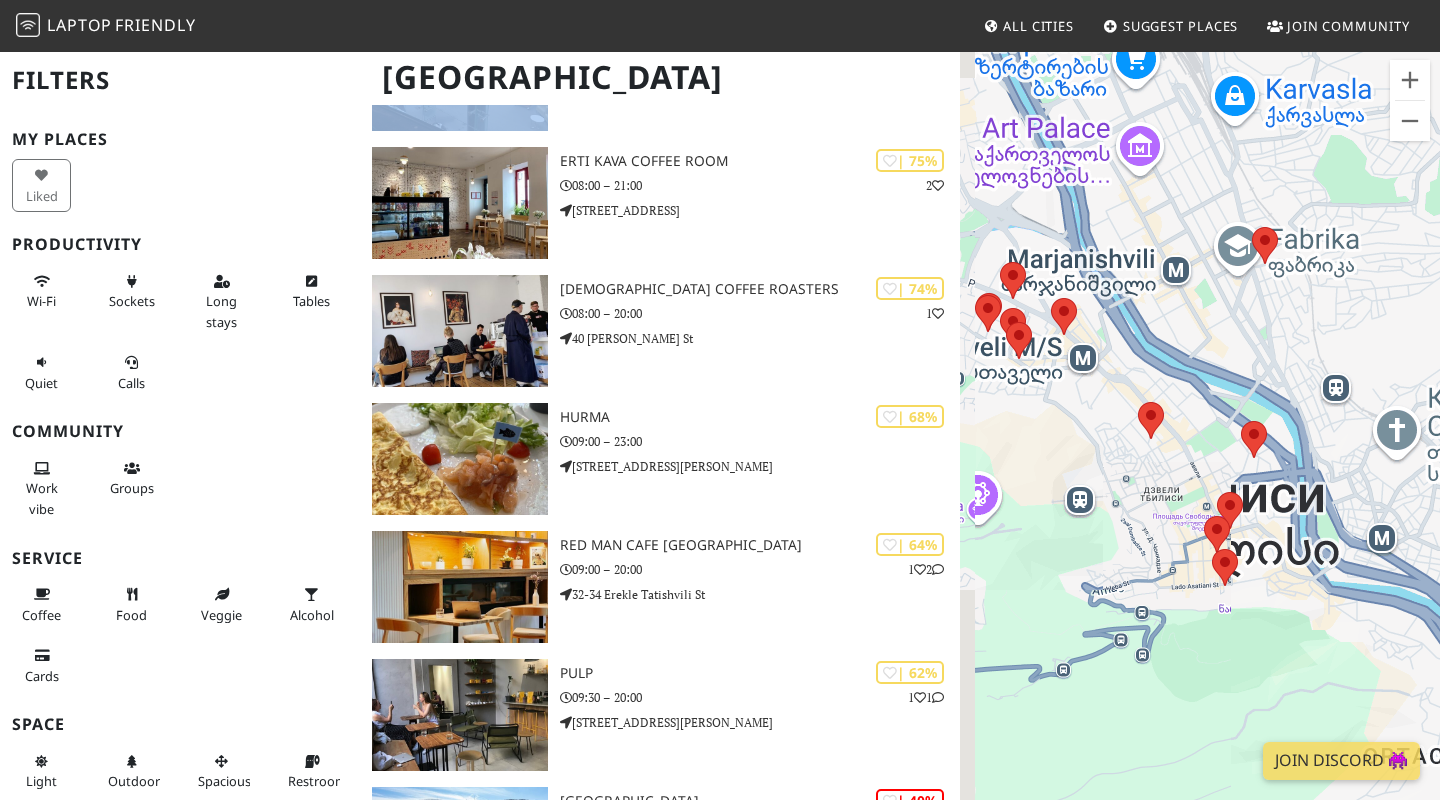 drag, startPoint x: 1363, startPoint y: 619, endPoint x: 1332, endPoint y: 536, distance: 88.60023 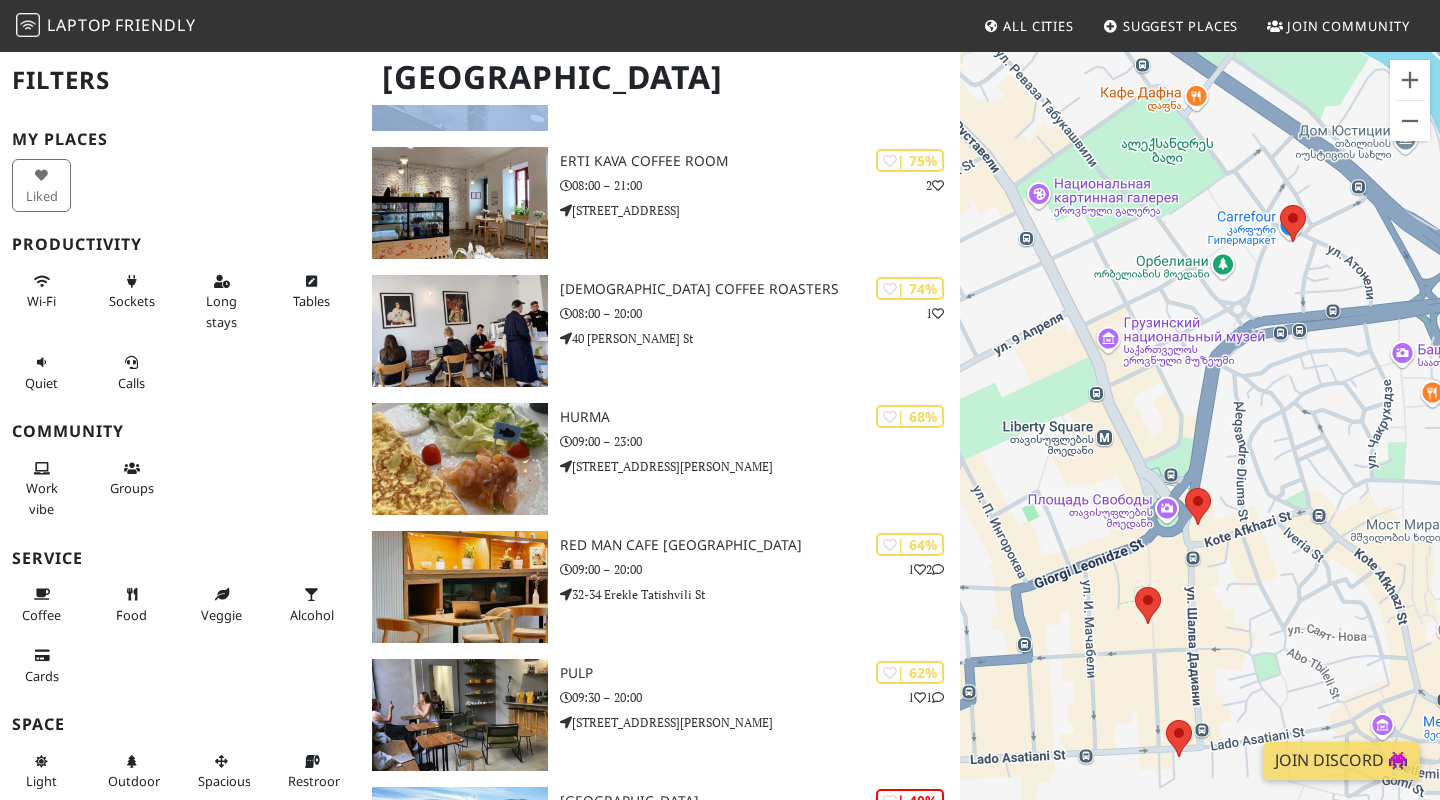 drag, startPoint x: 1221, startPoint y: 549, endPoint x: 1057, endPoint y: 379, distance: 236.21178 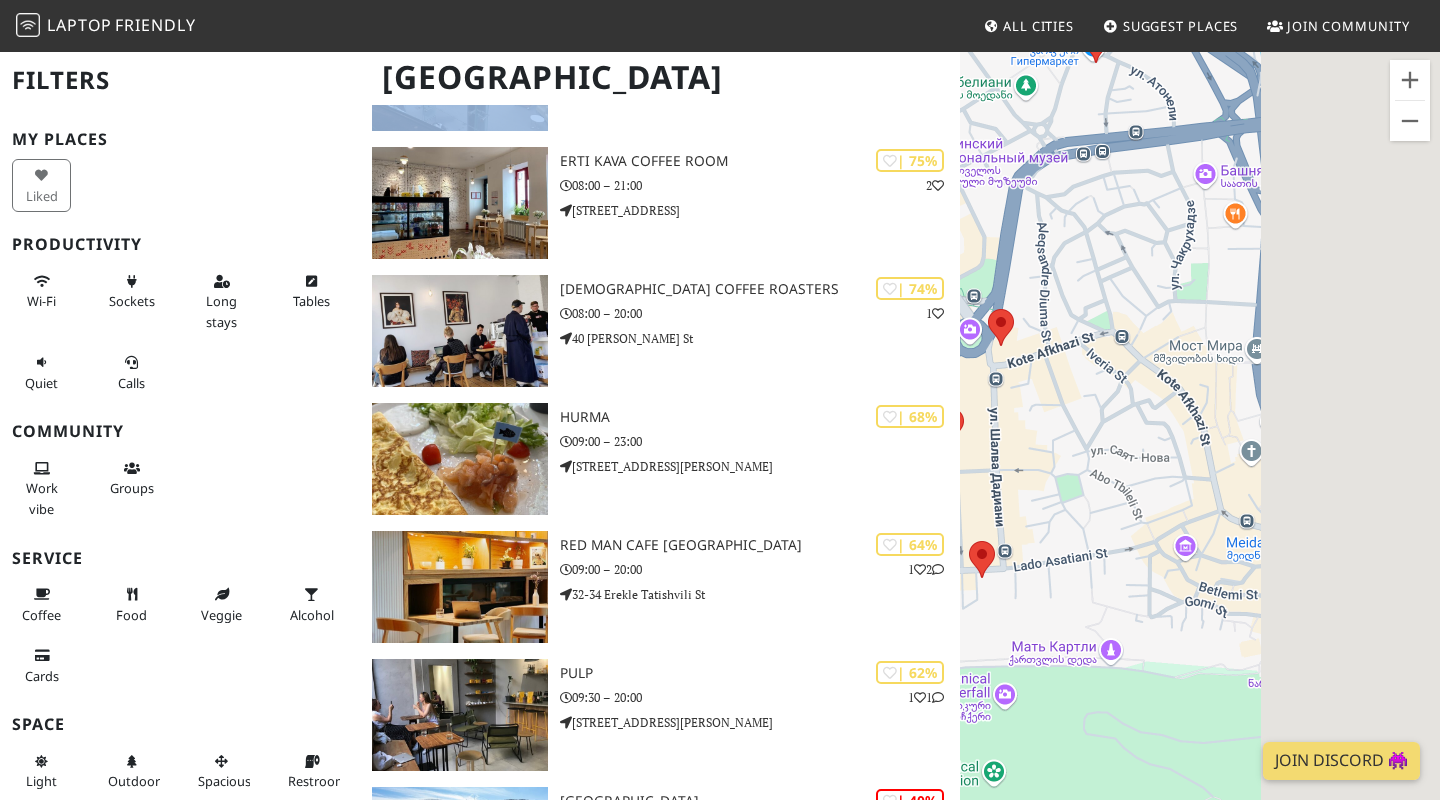 drag, startPoint x: 1197, startPoint y: 465, endPoint x: 1119, endPoint y: 427, distance: 86.764046 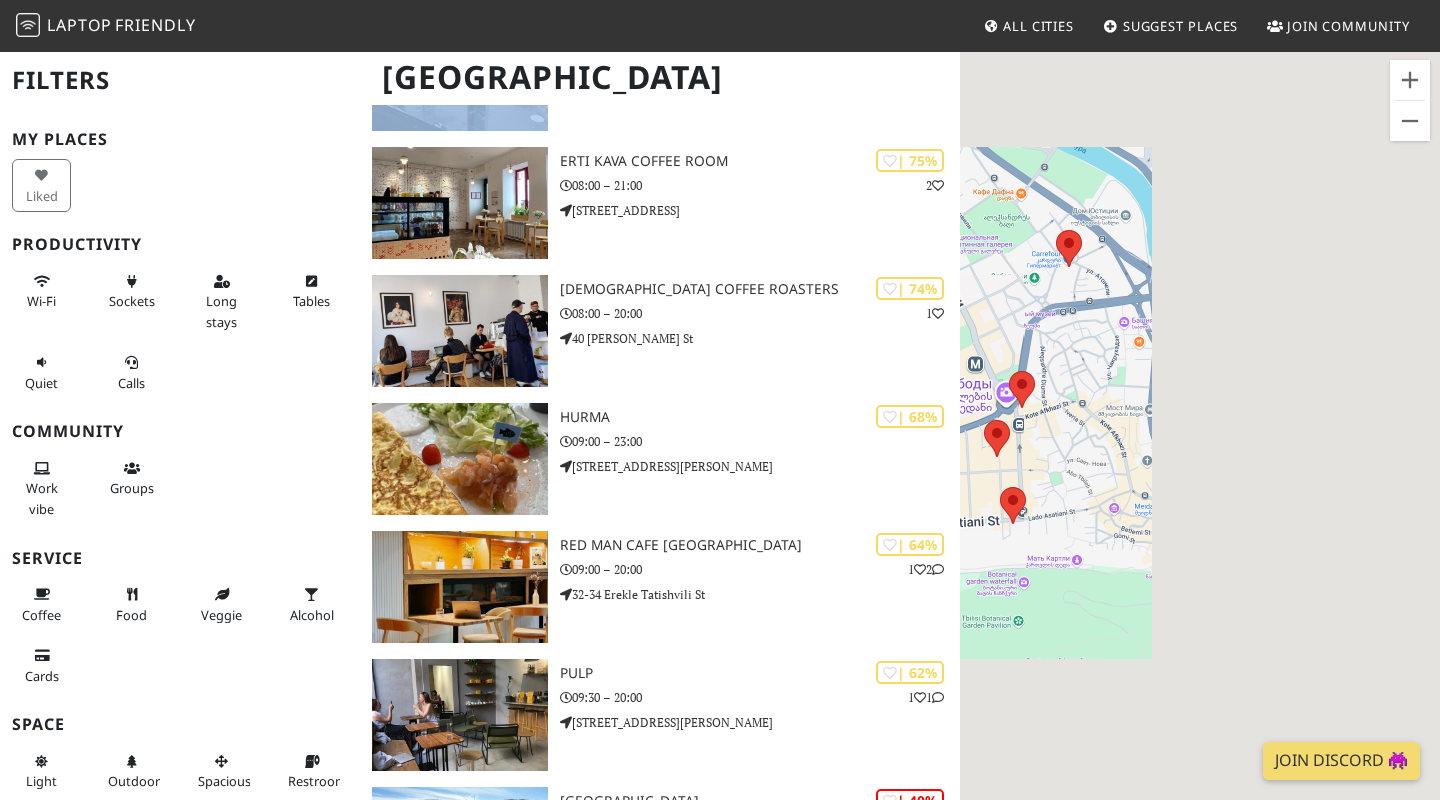 drag, startPoint x: 1087, startPoint y: 487, endPoint x: 1083, endPoint y: 470, distance: 17.464249 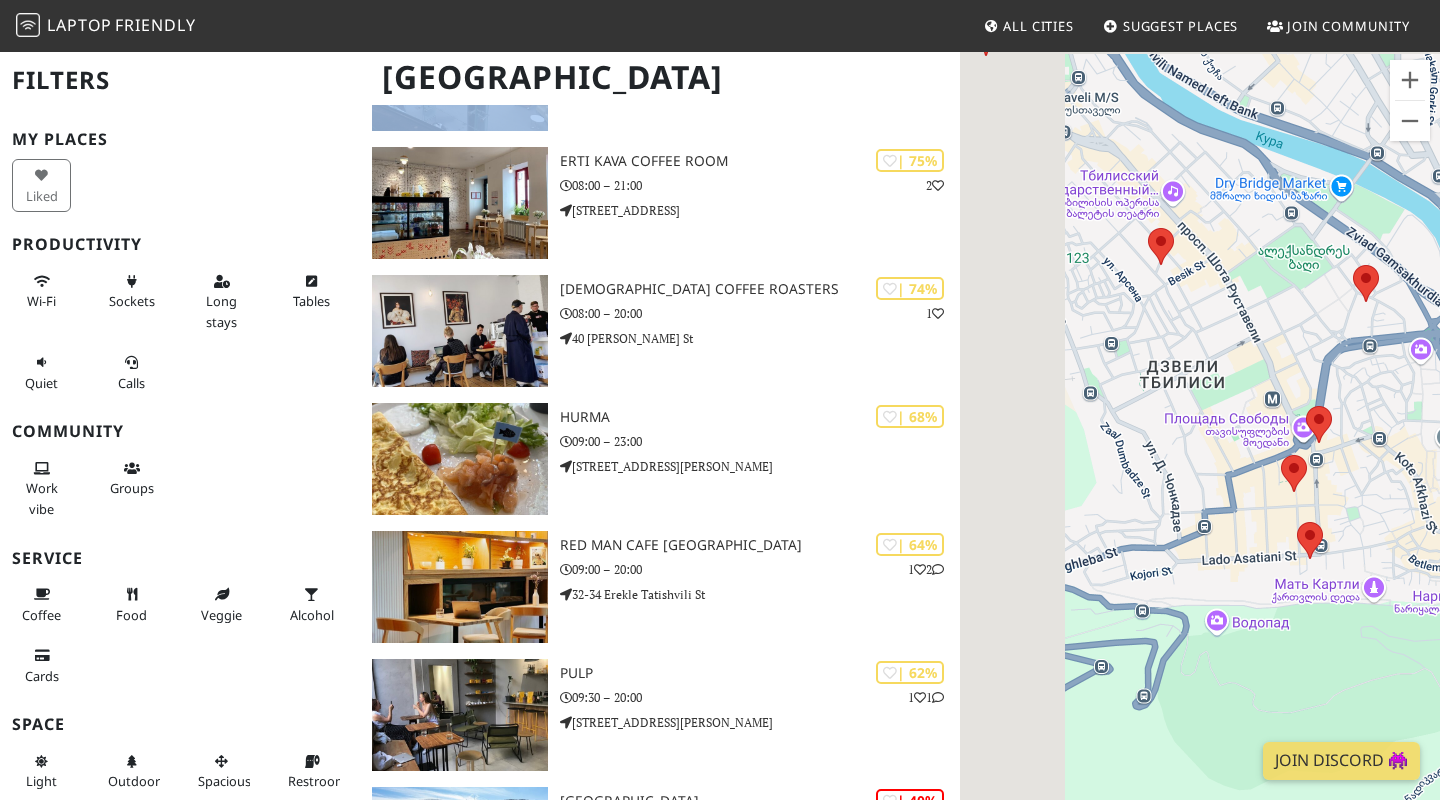 drag, startPoint x: 1336, startPoint y: 661, endPoint x: 1099, endPoint y: 384, distance: 364.5518 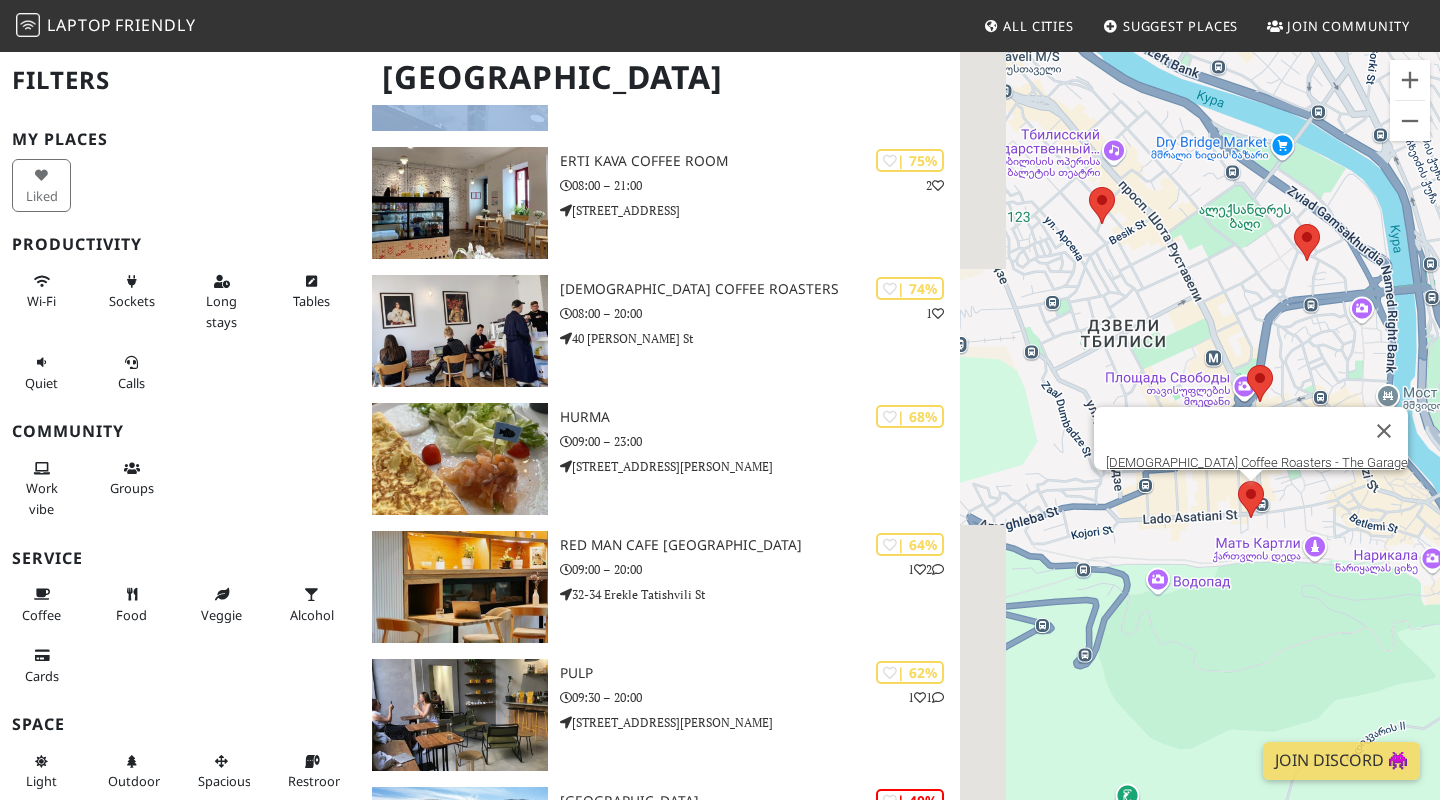 click at bounding box center (1238, 481) 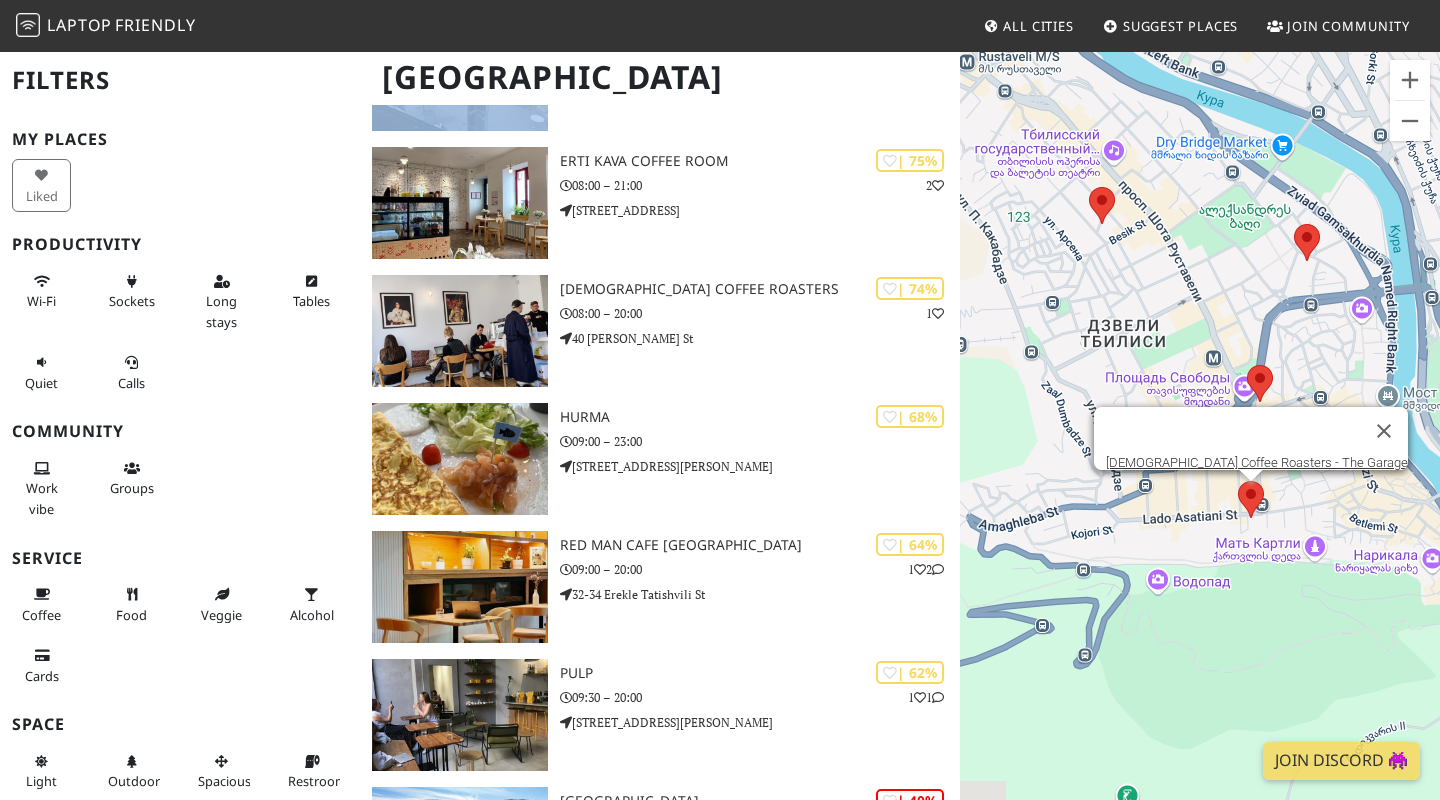 click at bounding box center (1238, 481) 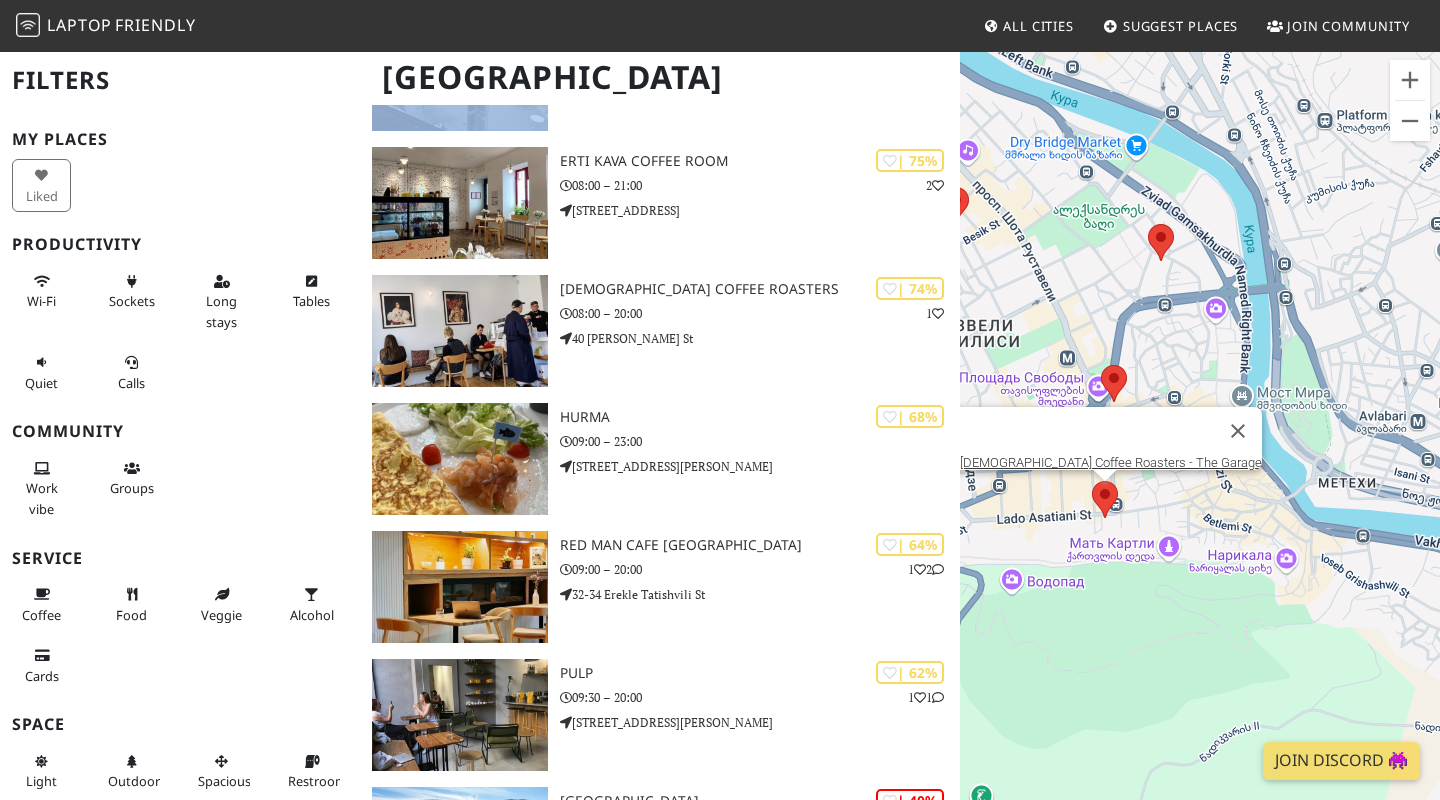 drag, startPoint x: 1355, startPoint y: 540, endPoint x: 1213, endPoint y: 540, distance: 142 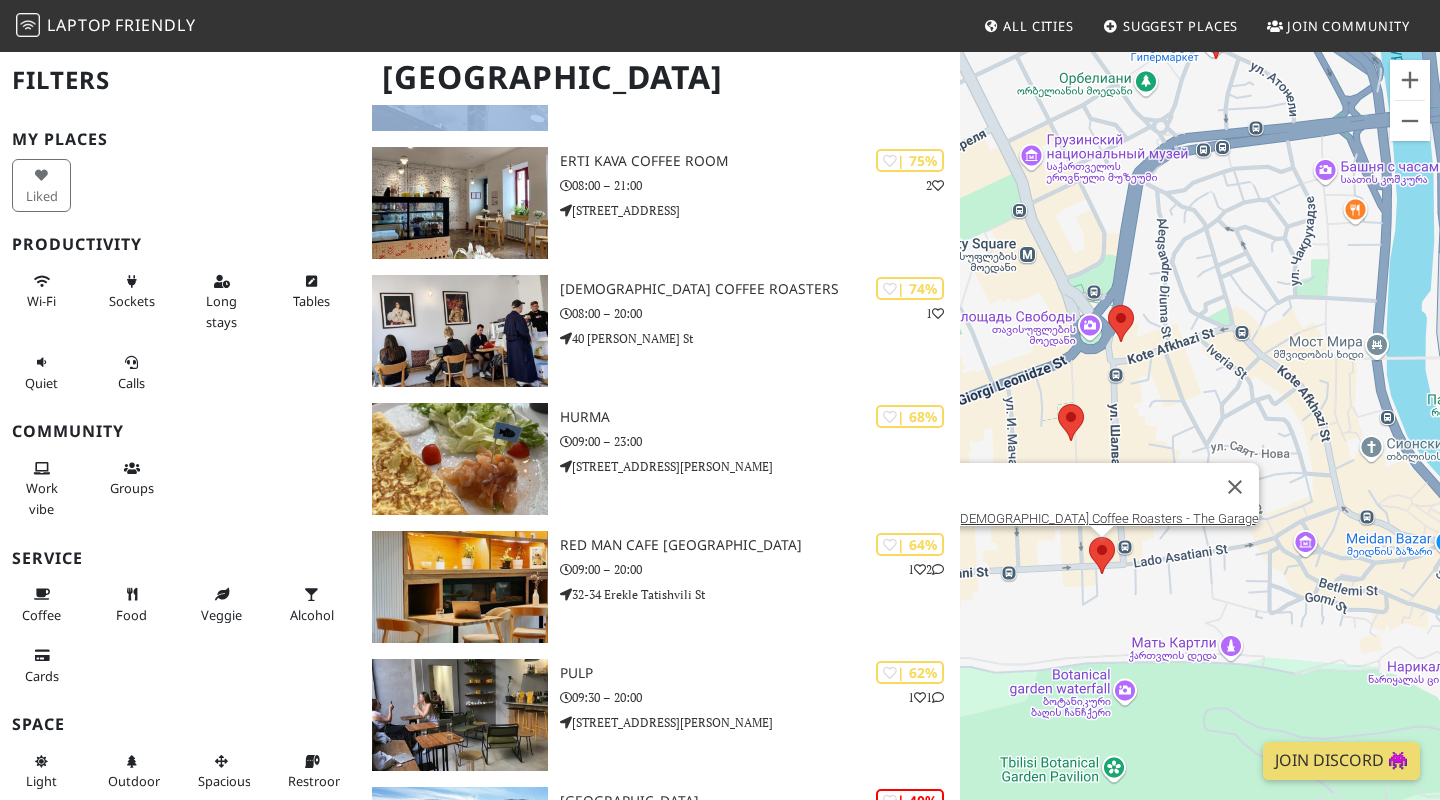 click on "Для навигации используйте клавиши со стрелками. Shavi Coffee Roasters - The Garage" at bounding box center (1200, 450) 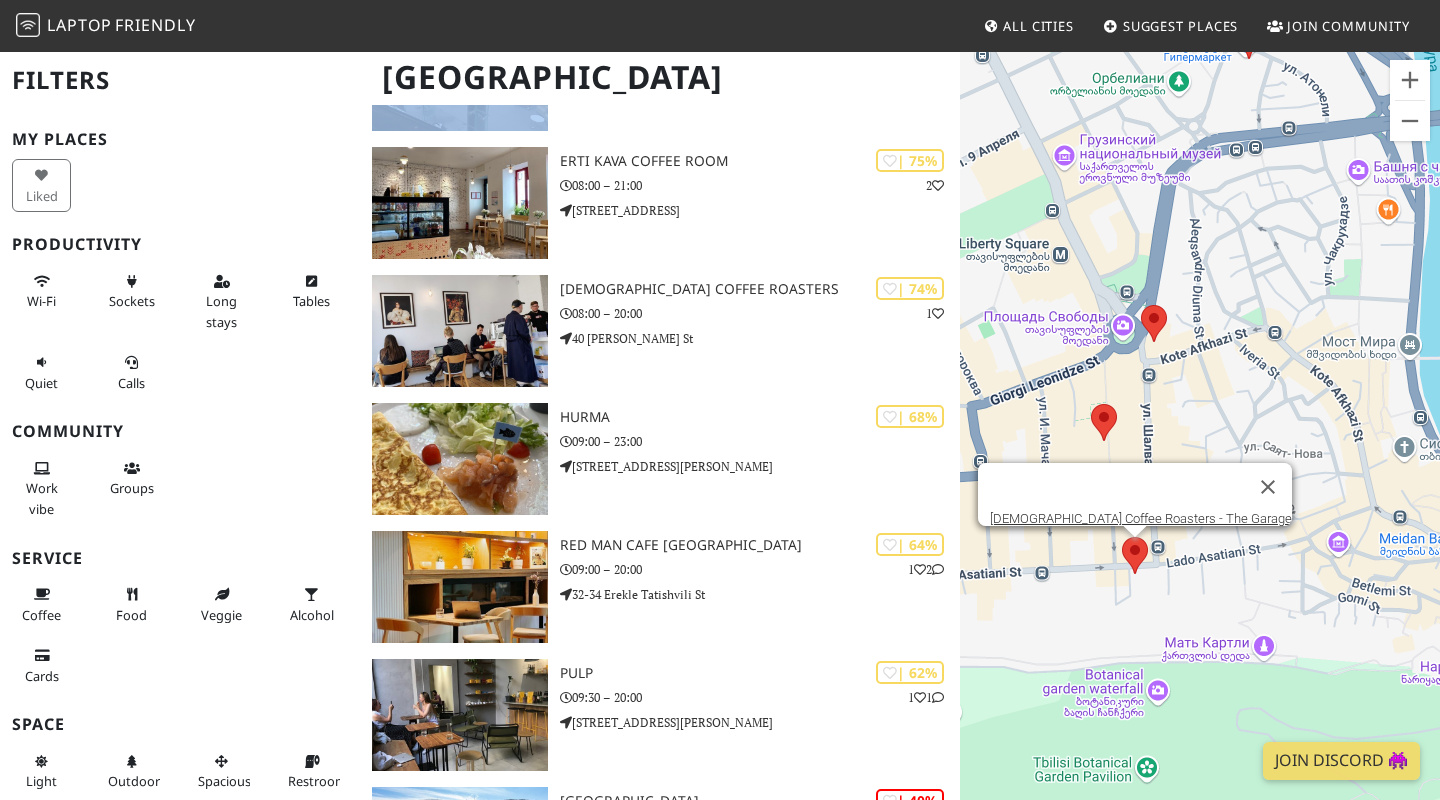 click at bounding box center [1122, 537] 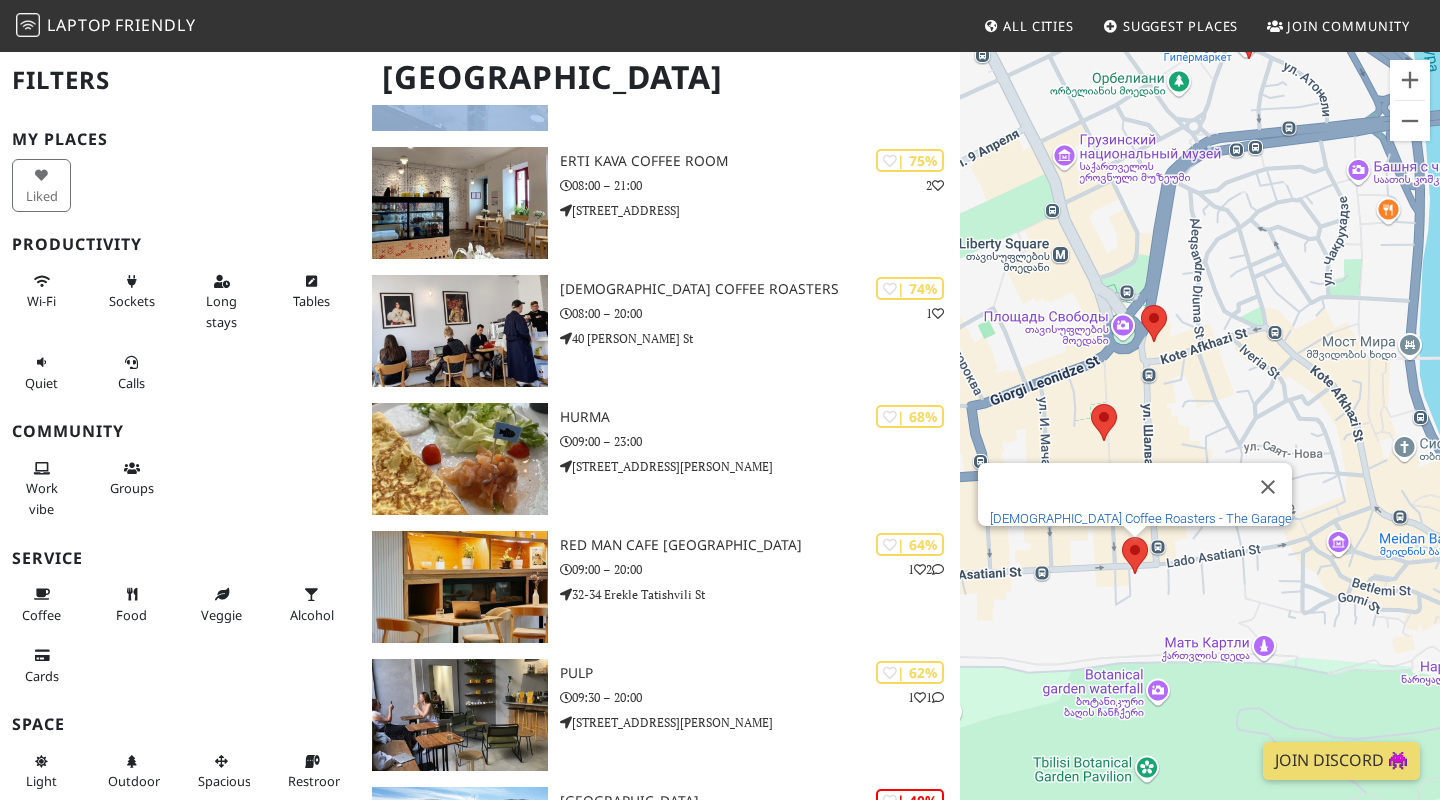 click on "Shavi Coffee Roasters - The Garage" at bounding box center (1141, 518) 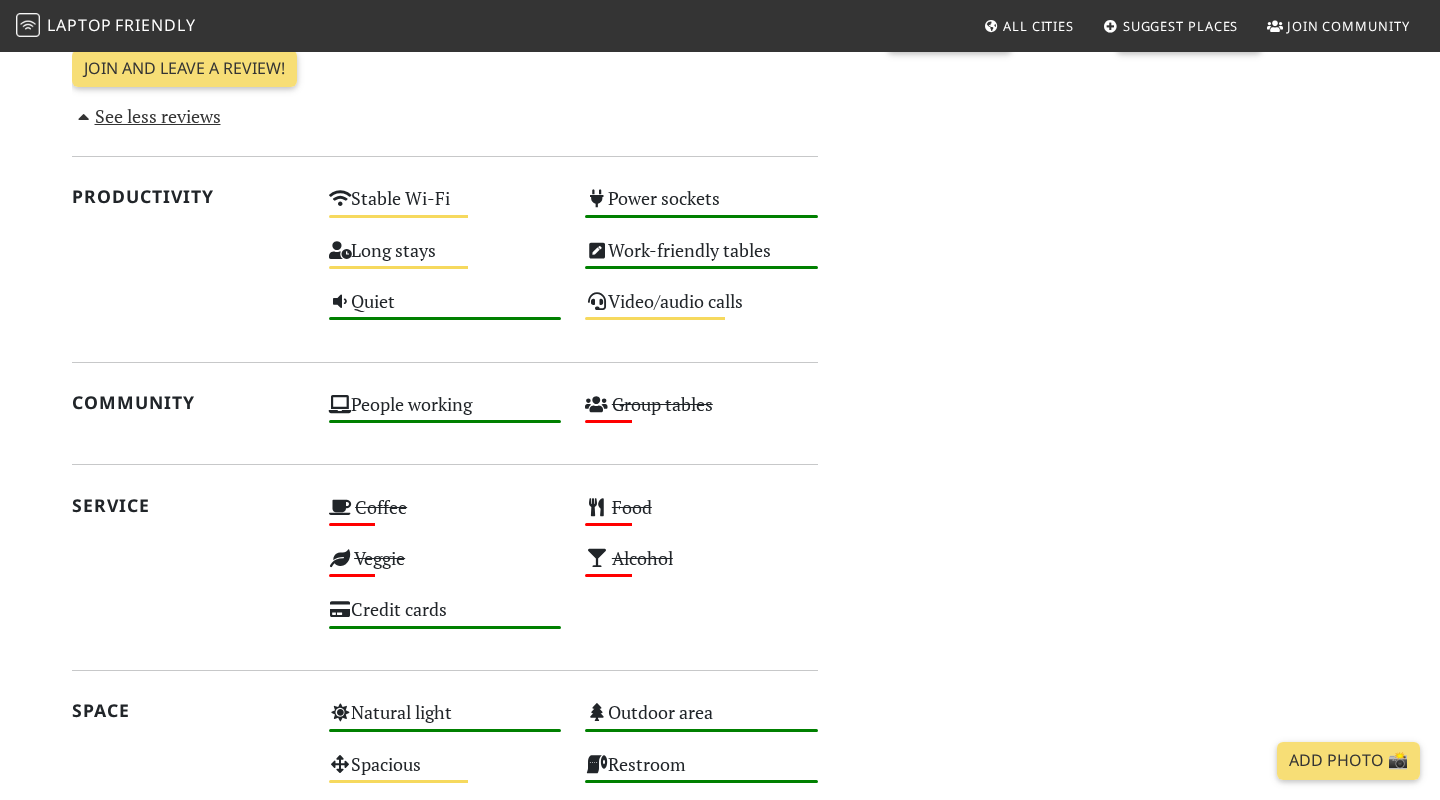scroll, scrollTop: 969, scrollLeft: 0, axis: vertical 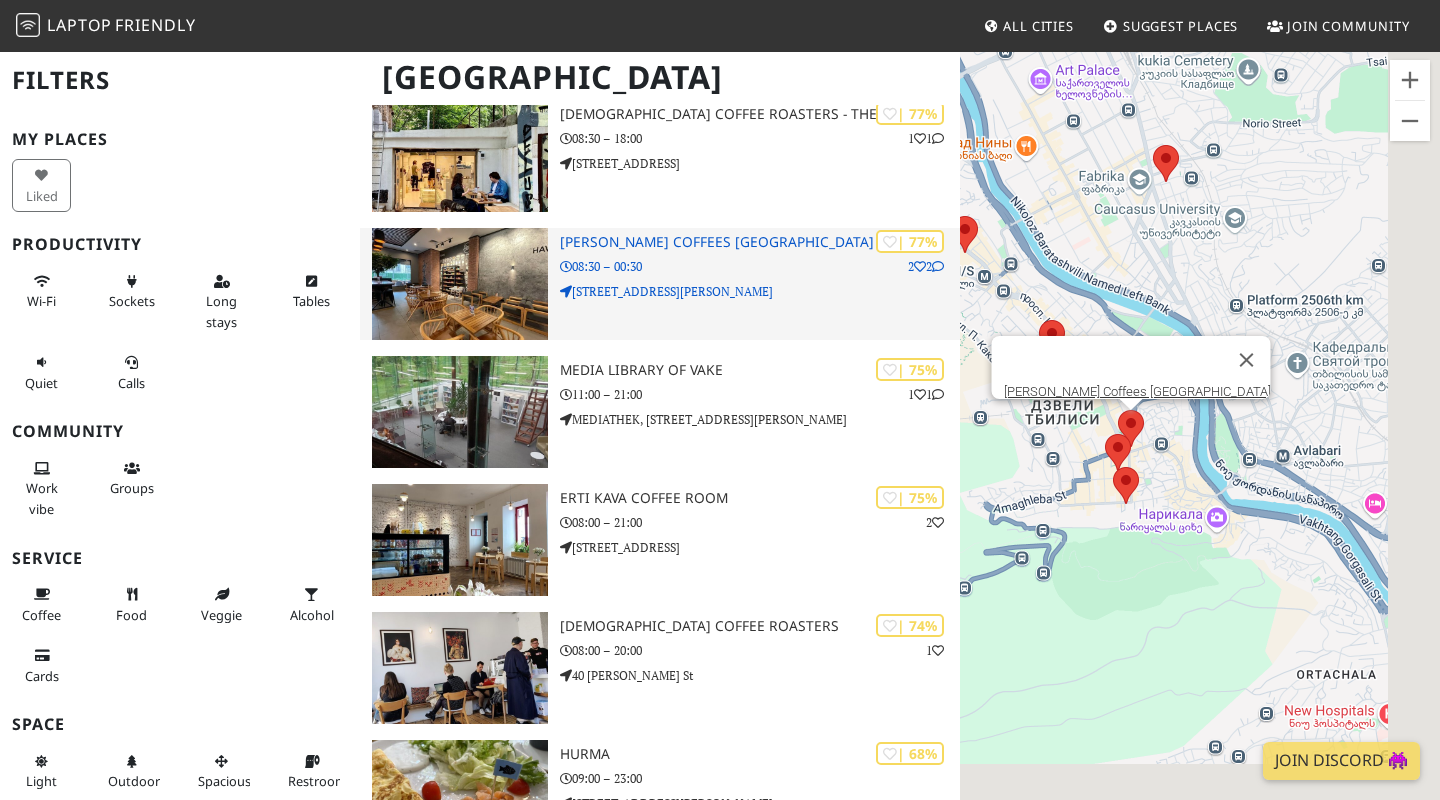 drag, startPoint x: 1167, startPoint y: 659, endPoint x: 848, endPoint y: 277, distance: 497.67963 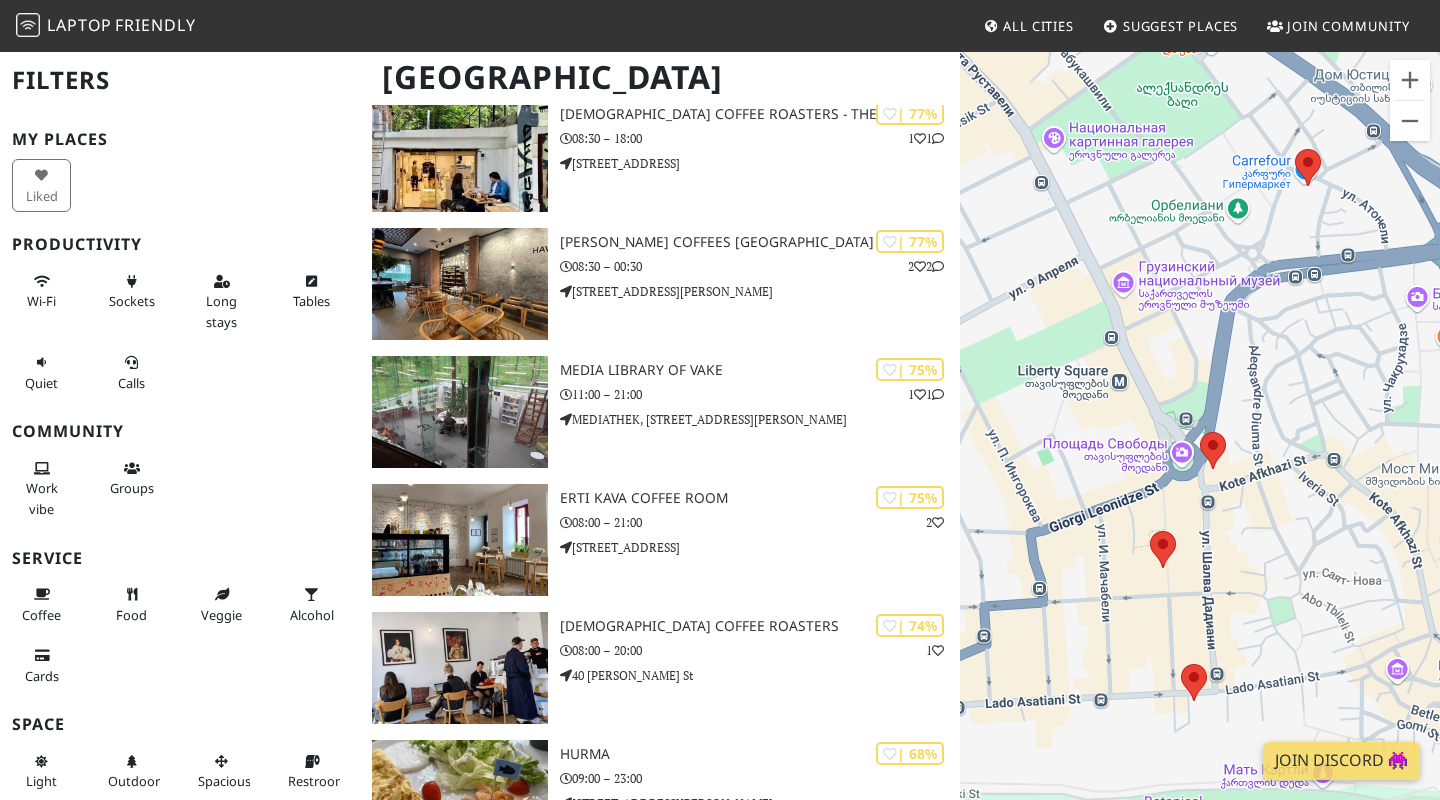 drag, startPoint x: 1262, startPoint y: 498, endPoint x: 1195, endPoint y: 622, distance: 140.94325 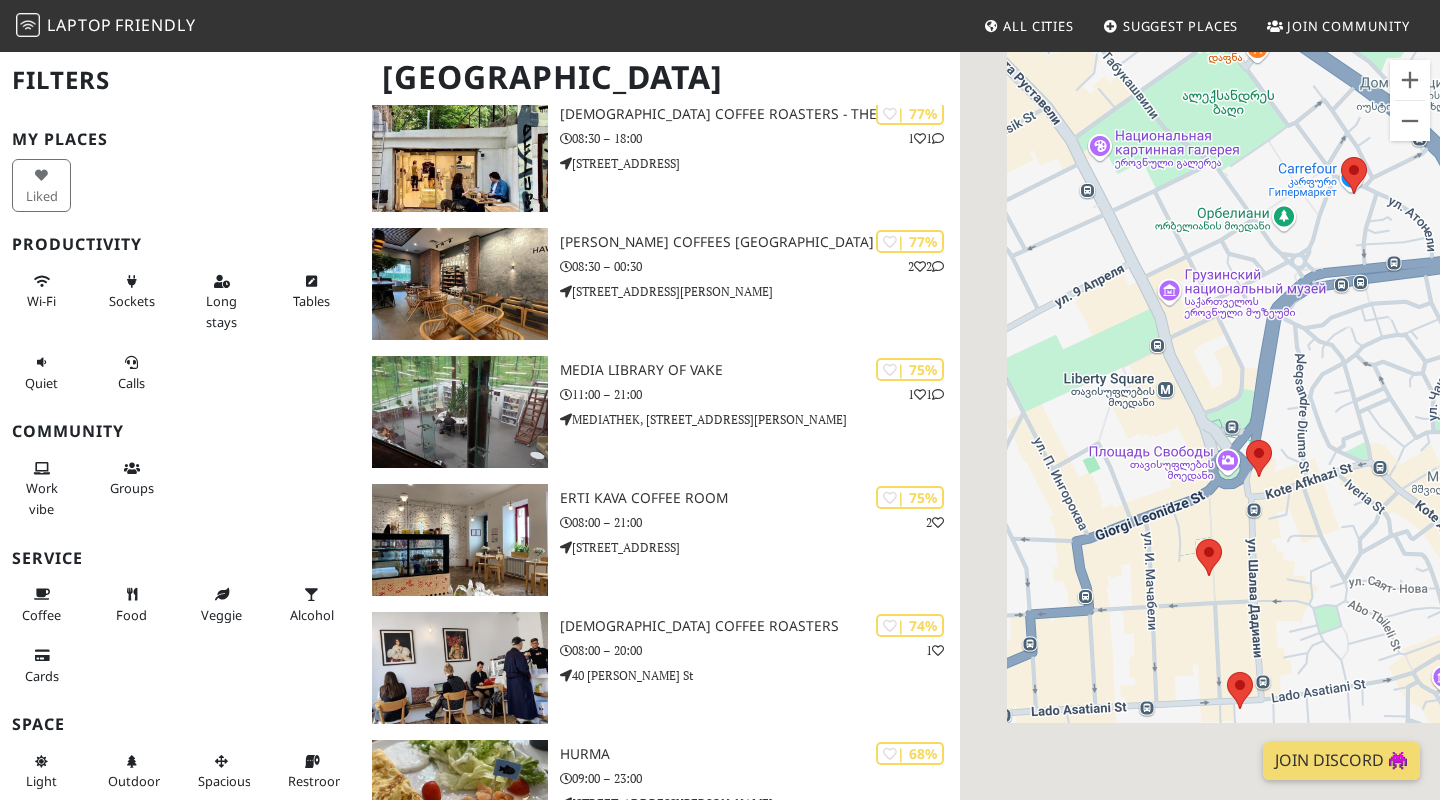 drag, startPoint x: 1242, startPoint y: 535, endPoint x: 1375, endPoint y: 373, distance: 209.602 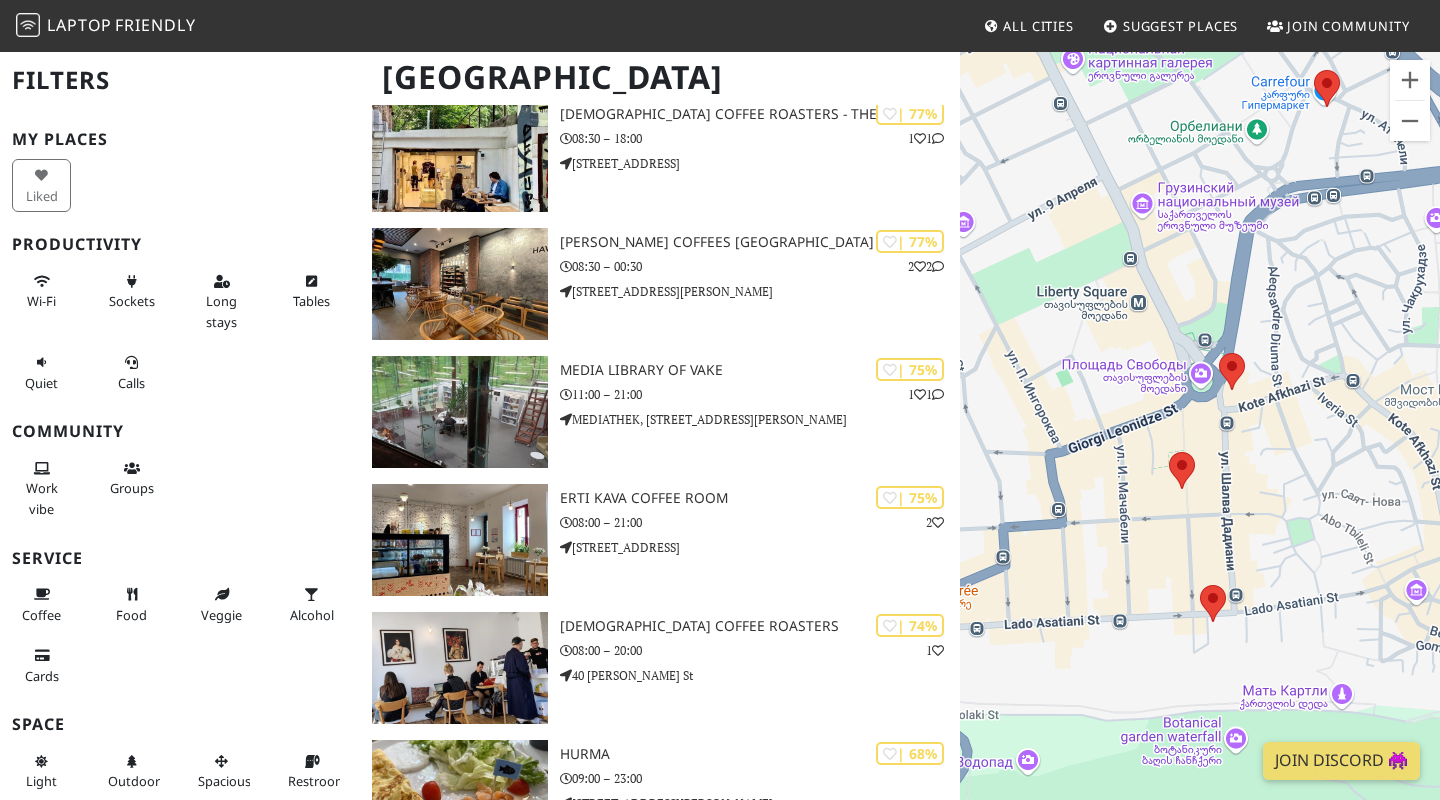 drag, startPoint x: 1366, startPoint y: 571, endPoint x: 1284, endPoint y: 470, distance: 130.09612 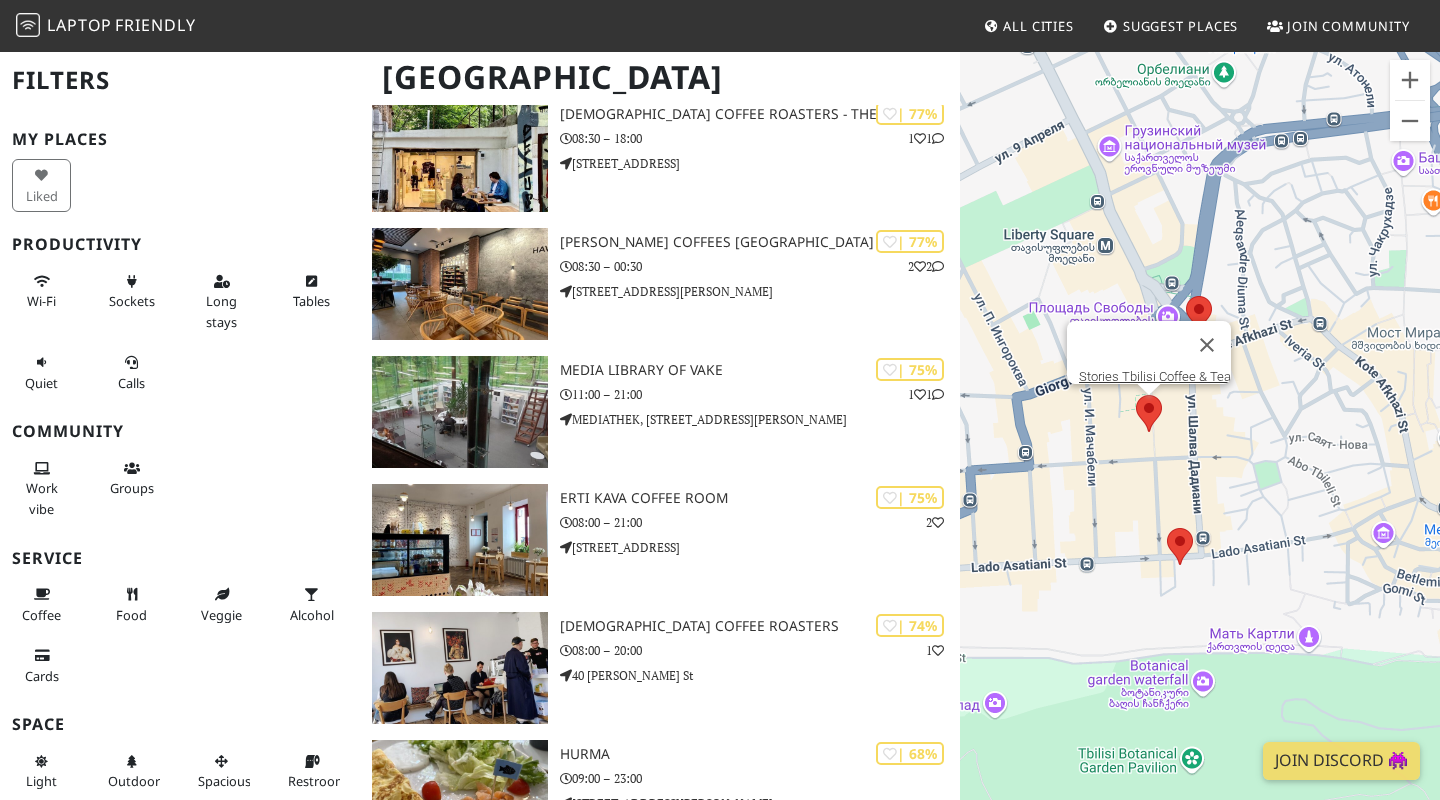 click at bounding box center [1136, 395] 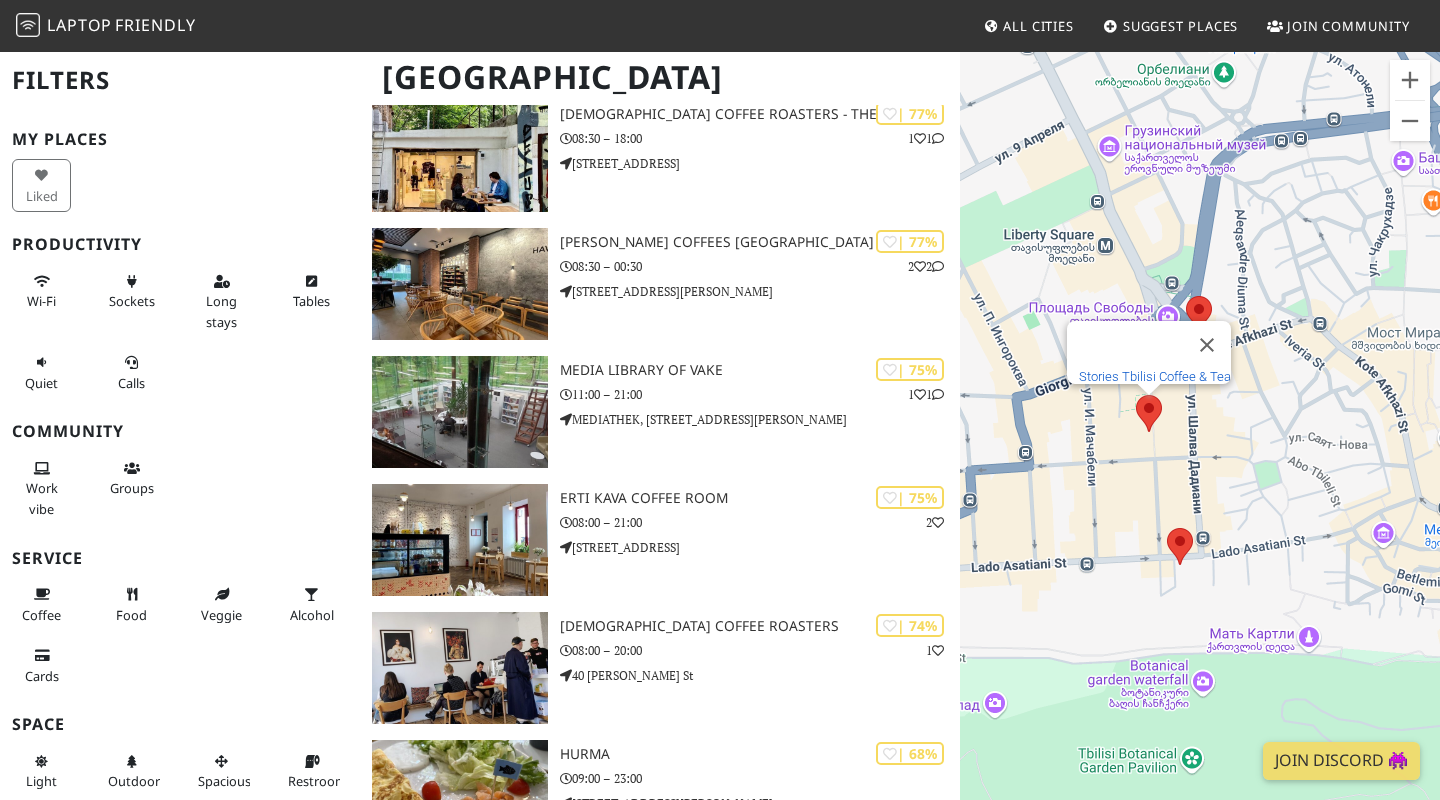 click on "Stories Tbilisi Coffee & Tea" at bounding box center [1155, 376] 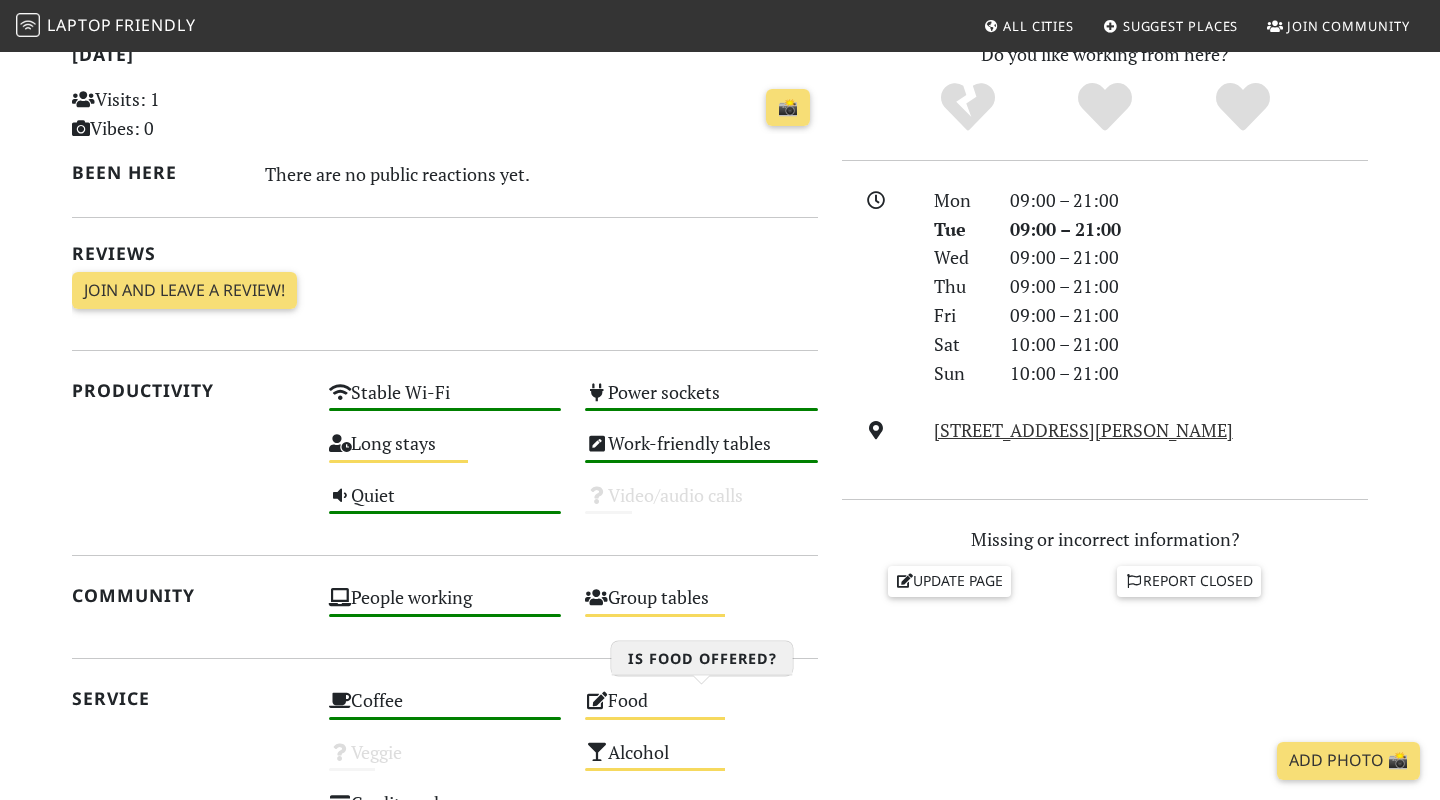 scroll, scrollTop: 445, scrollLeft: 0, axis: vertical 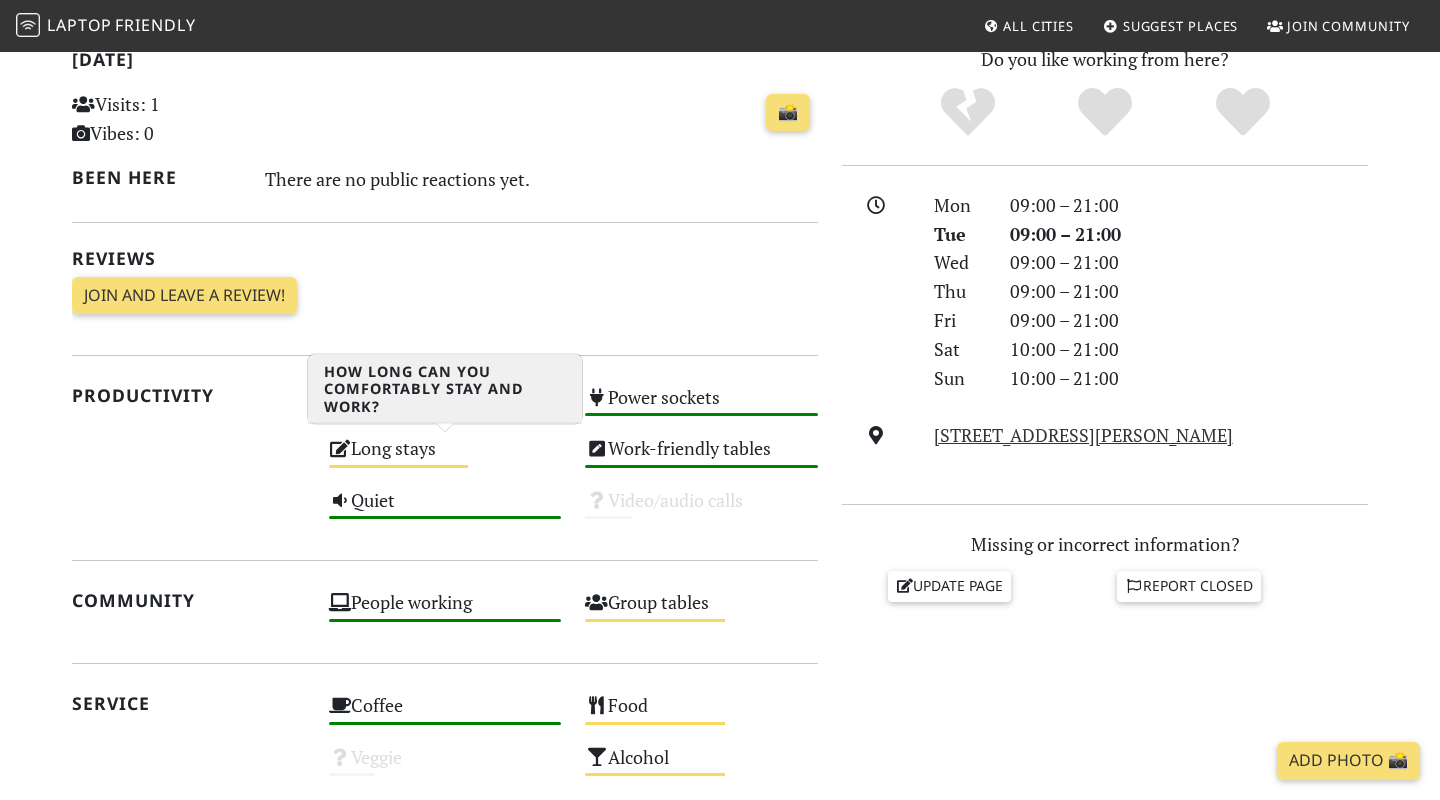 click on "Long stays
Medium" at bounding box center [445, 457] 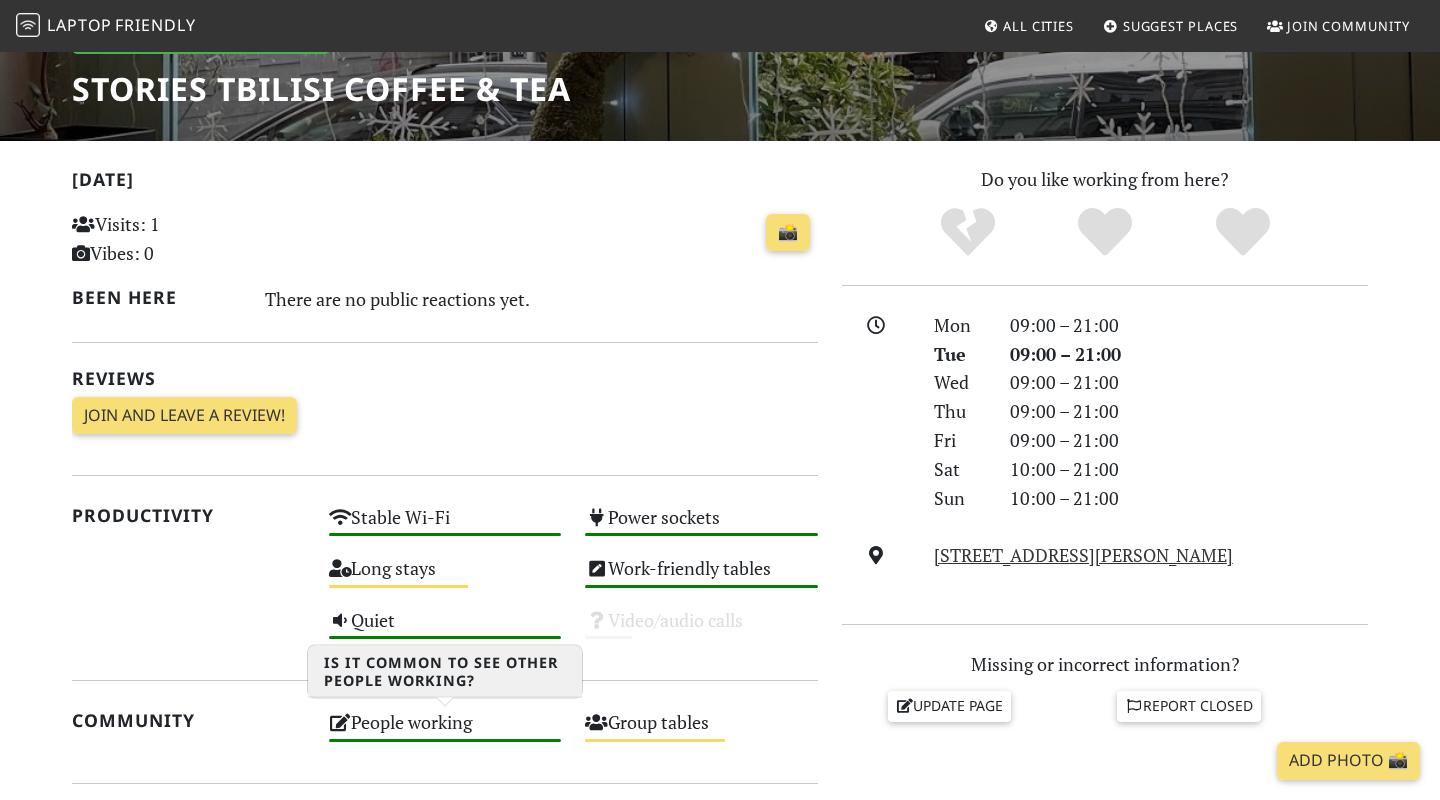 scroll, scrollTop: 350, scrollLeft: 0, axis: vertical 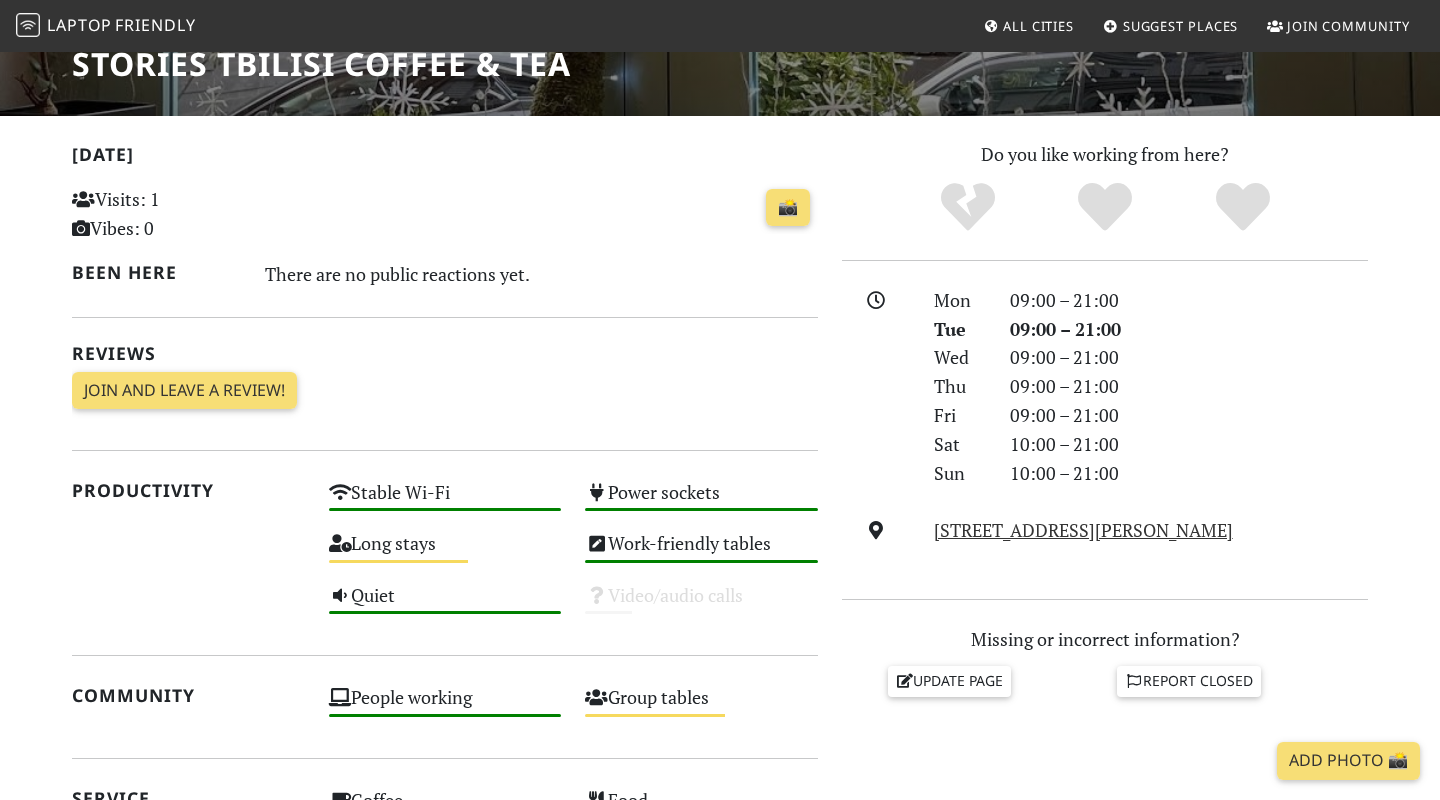 drag, startPoint x: 443, startPoint y: 557, endPoint x: 672, endPoint y: 381, distance: 288.82 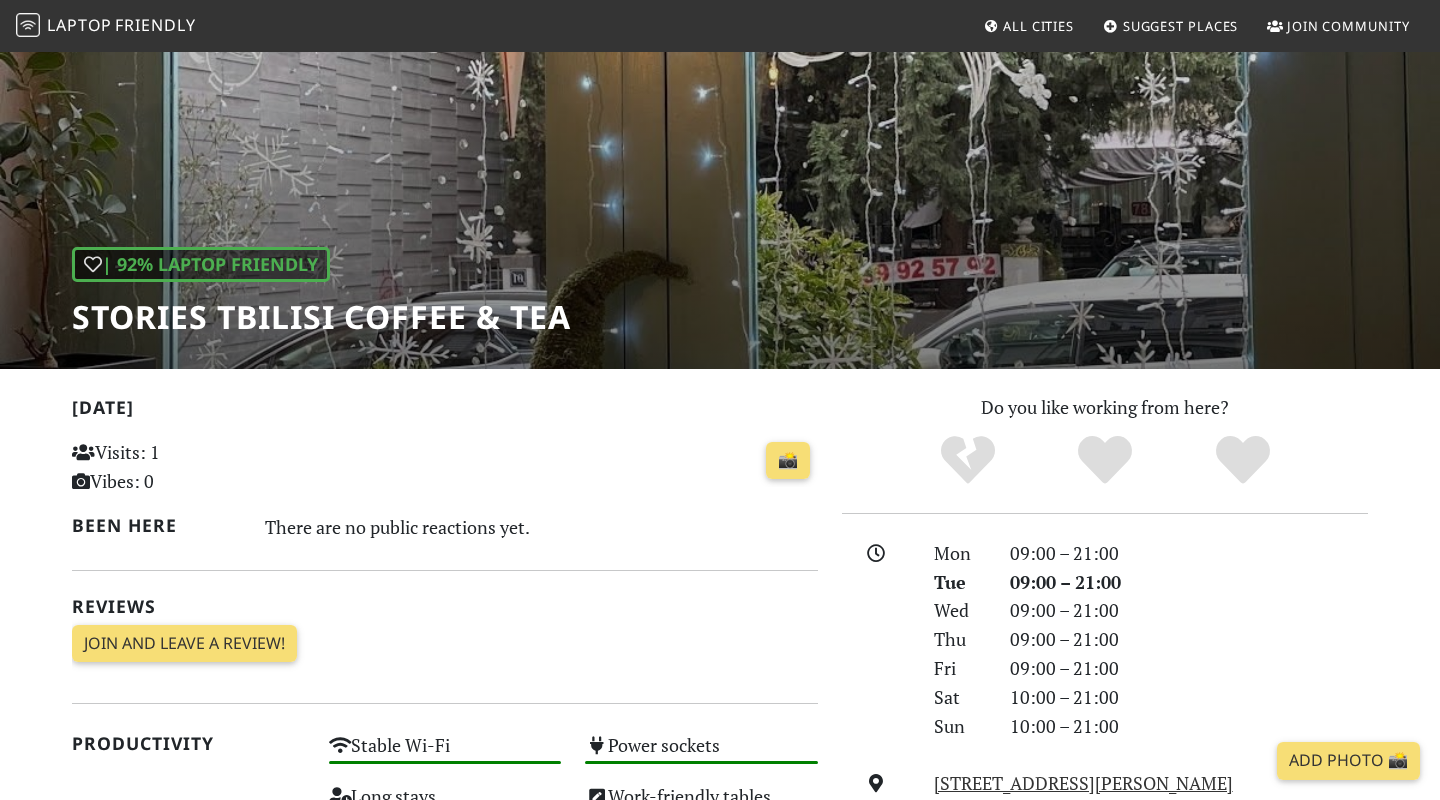 scroll, scrollTop: 0, scrollLeft: 0, axis: both 